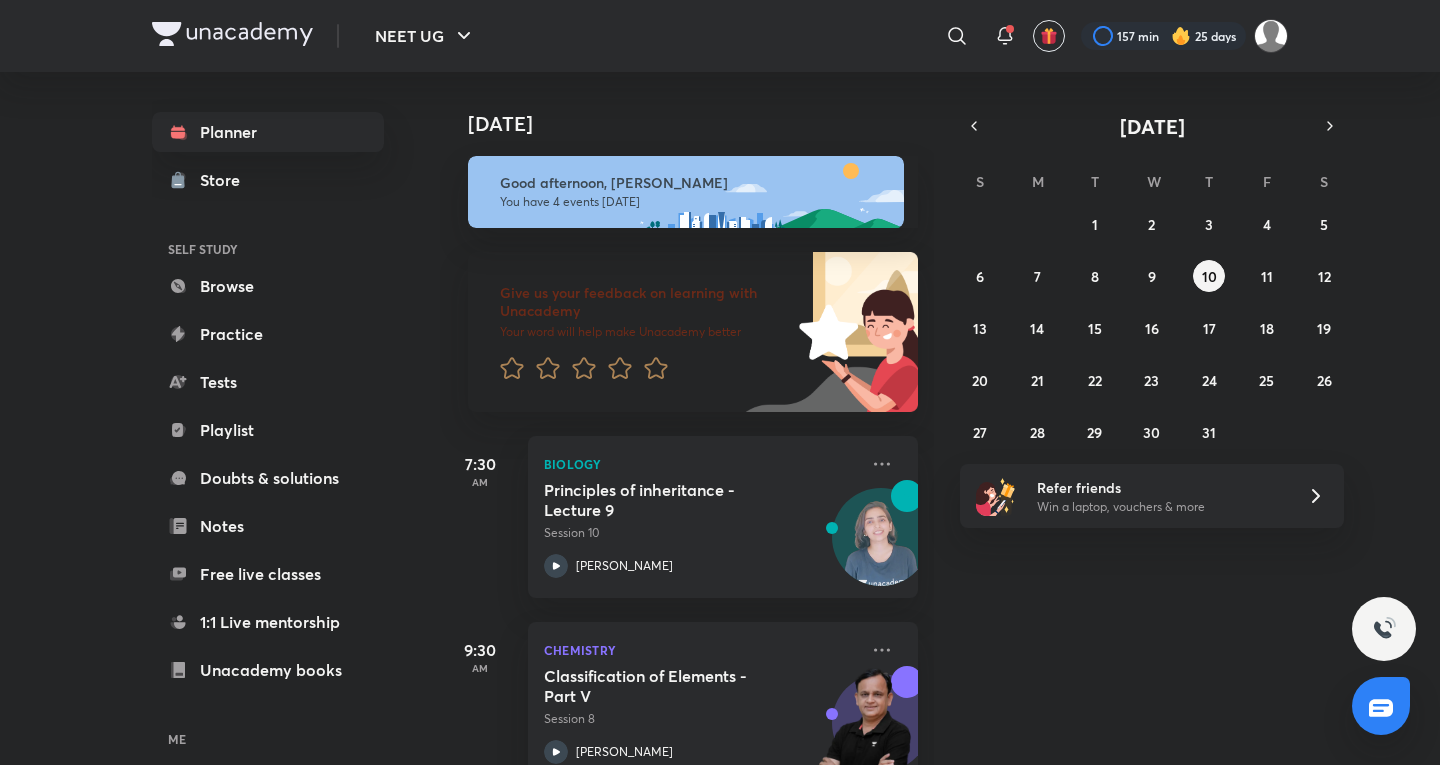 scroll, scrollTop: 0, scrollLeft: 0, axis: both 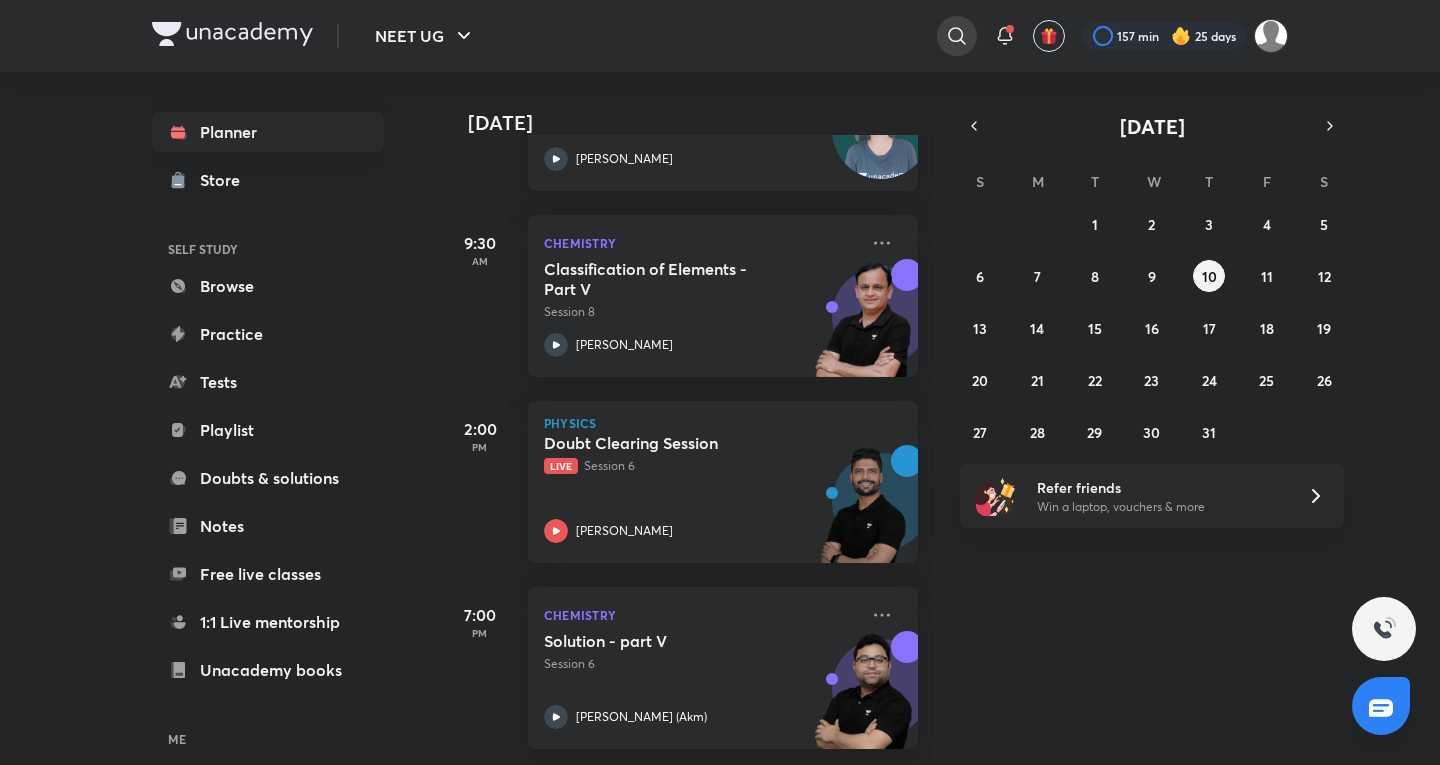 click at bounding box center [957, 36] 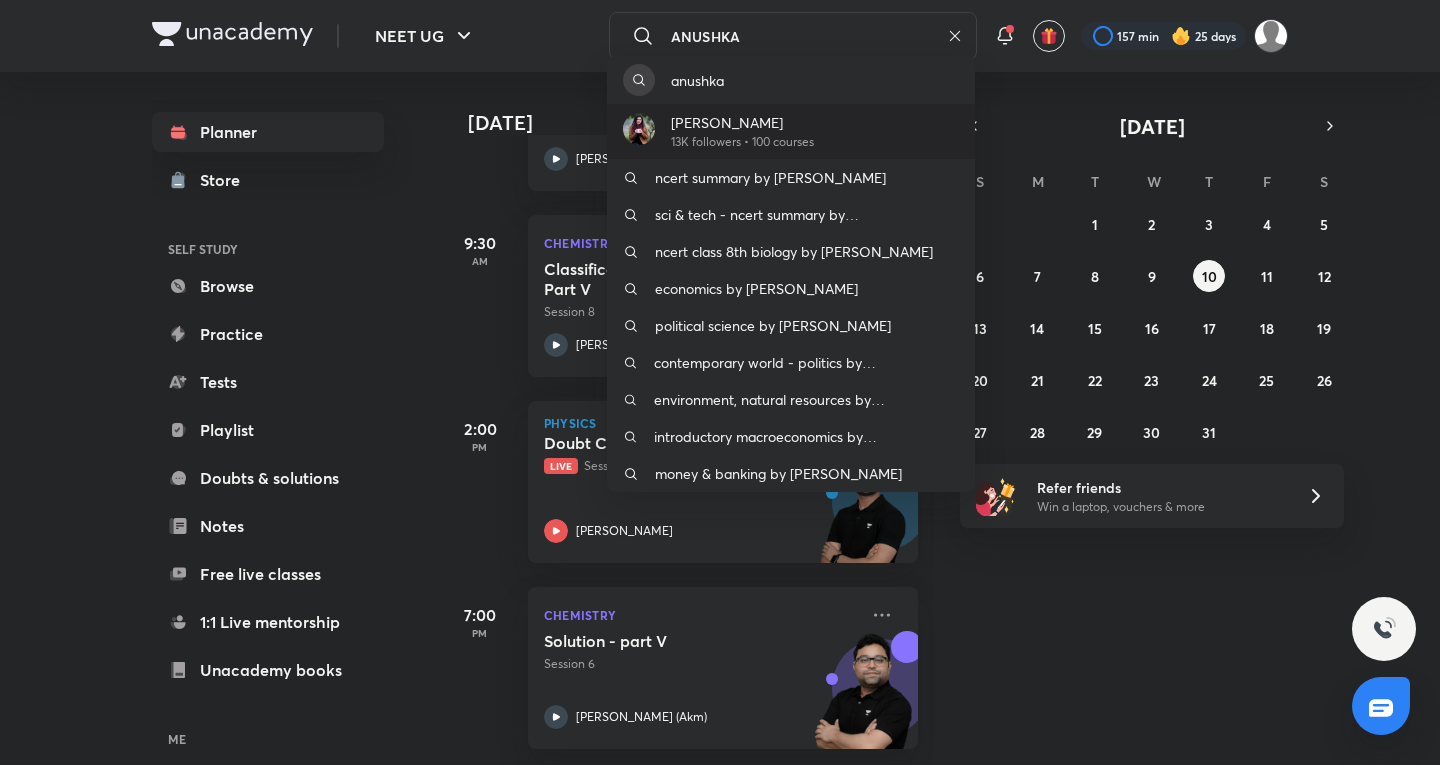 type on "ANUSHKA" 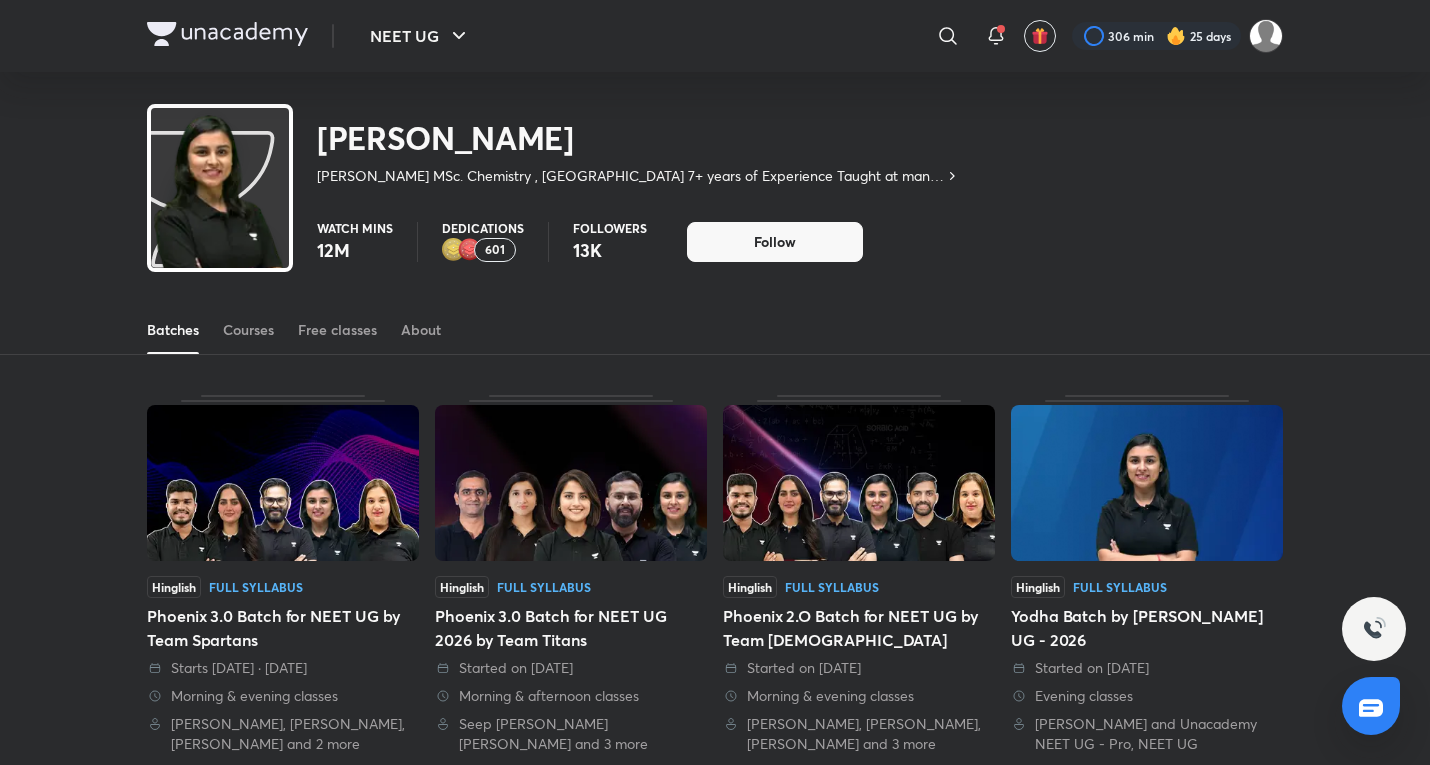 click on "Batches Courses Free classes About" at bounding box center [715, 330] 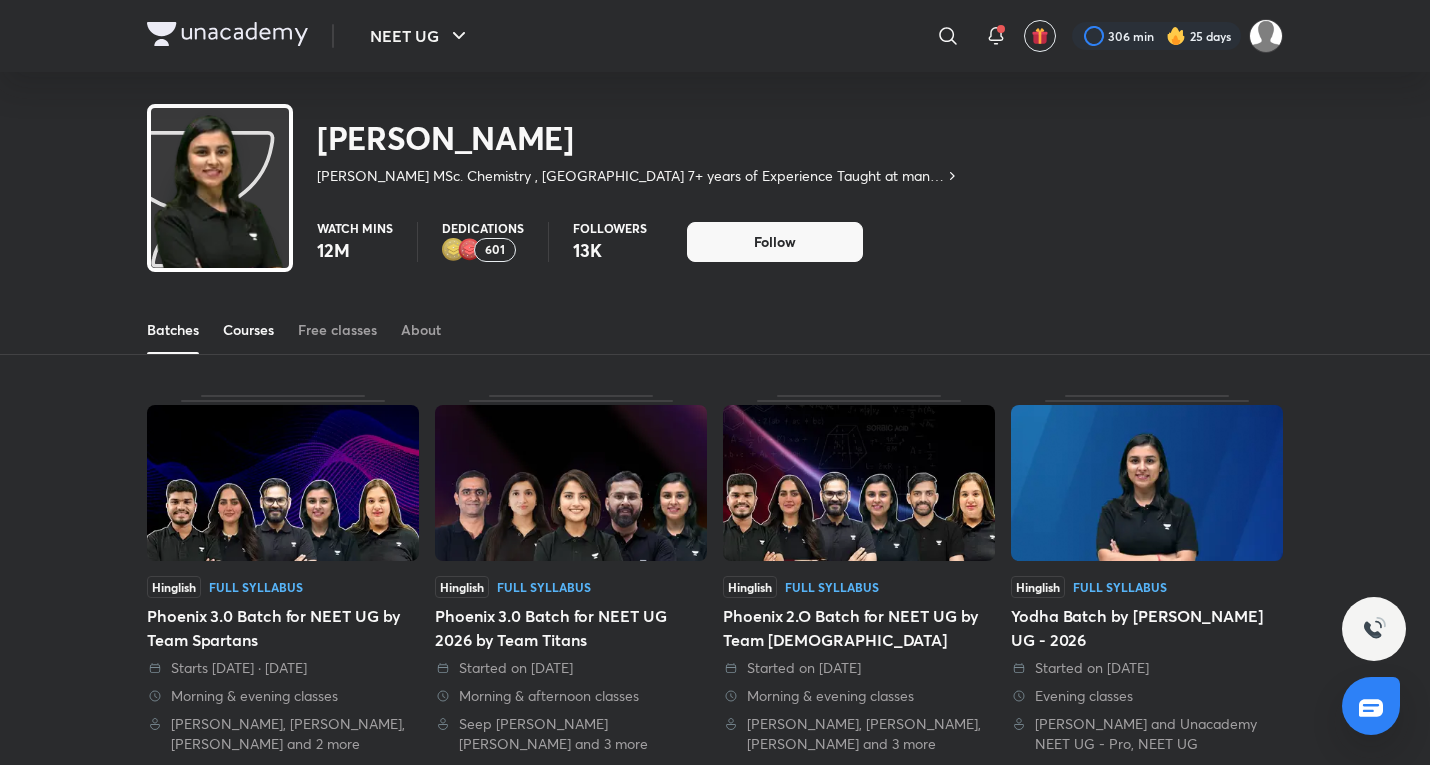 click on "Courses" at bounding box center (248, 330) 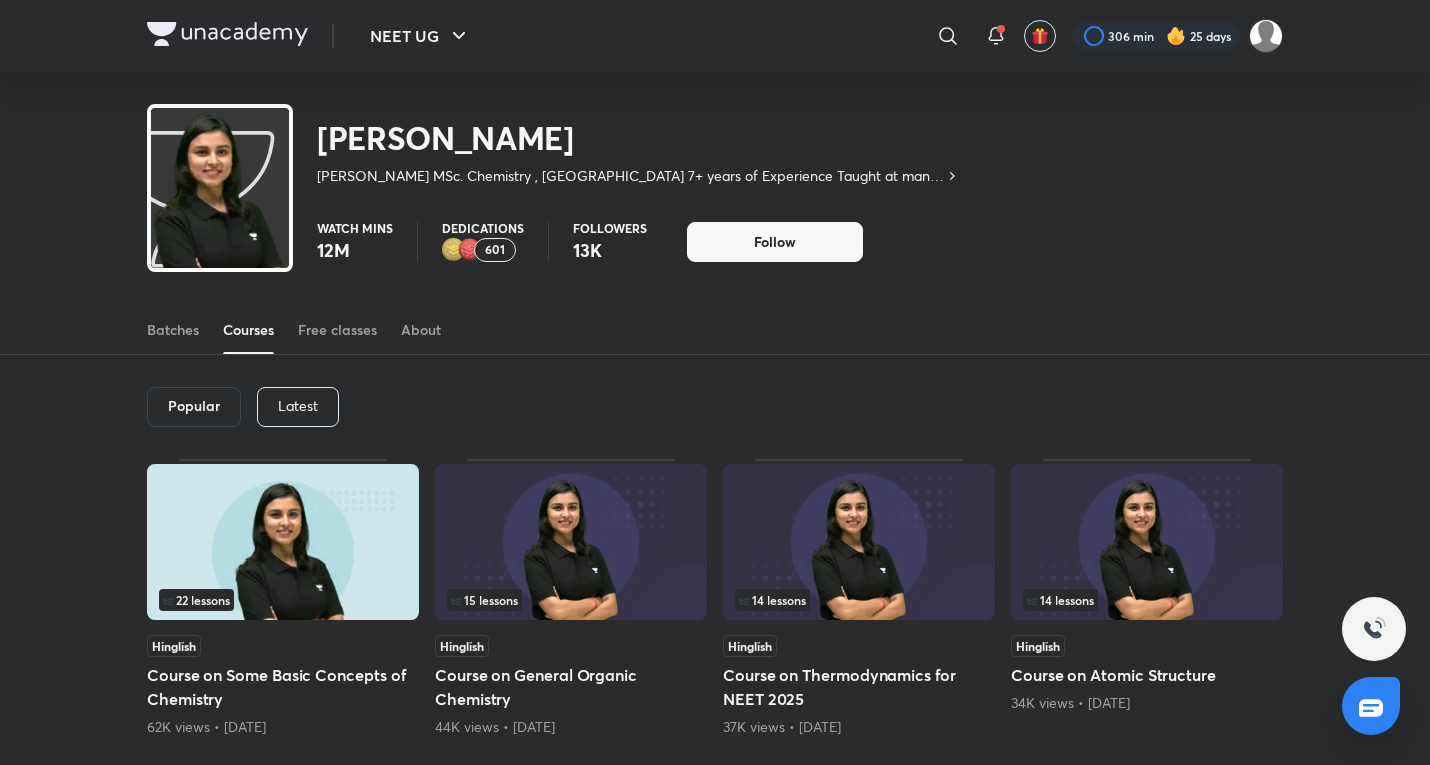 click on "Latest" at bounding box center [298, 407] 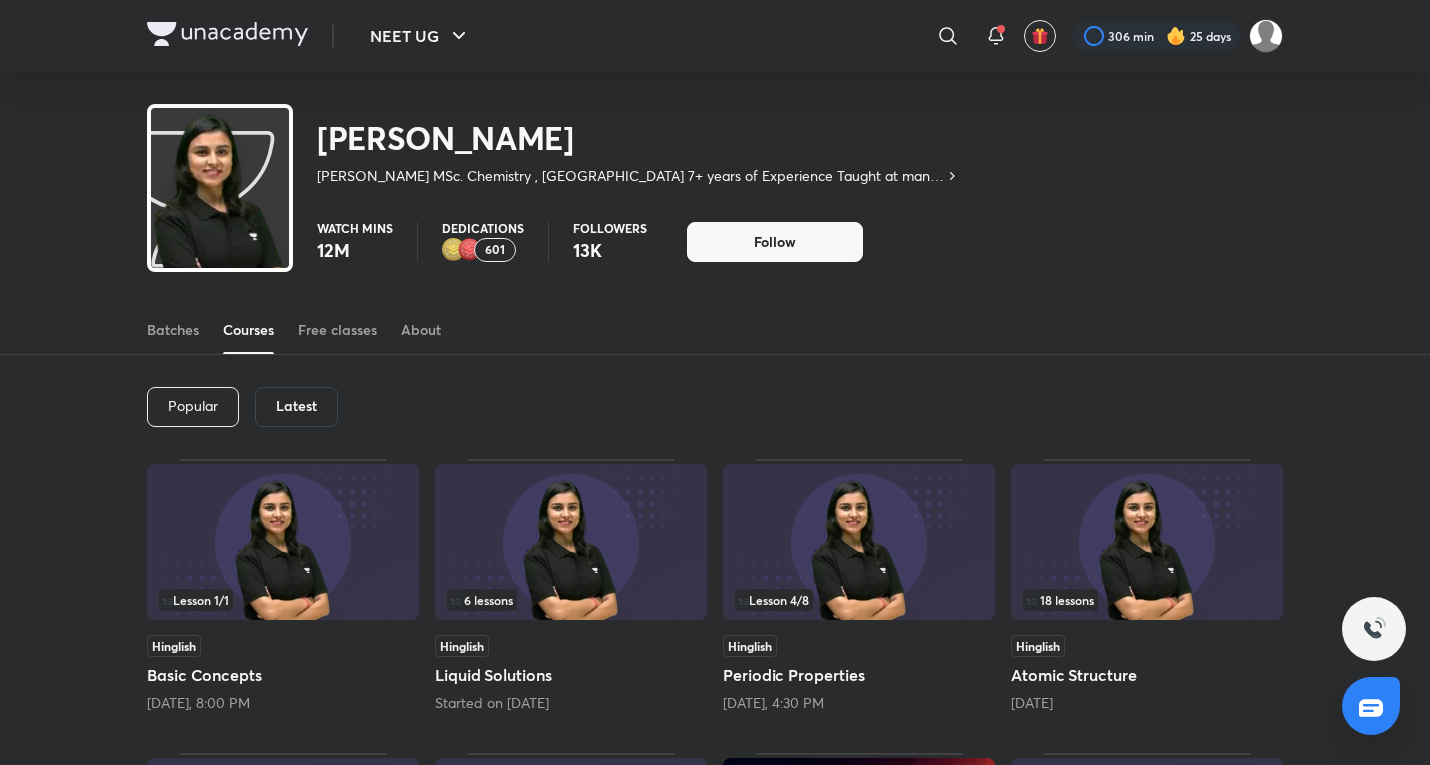 click at bounding box center (859, 542) 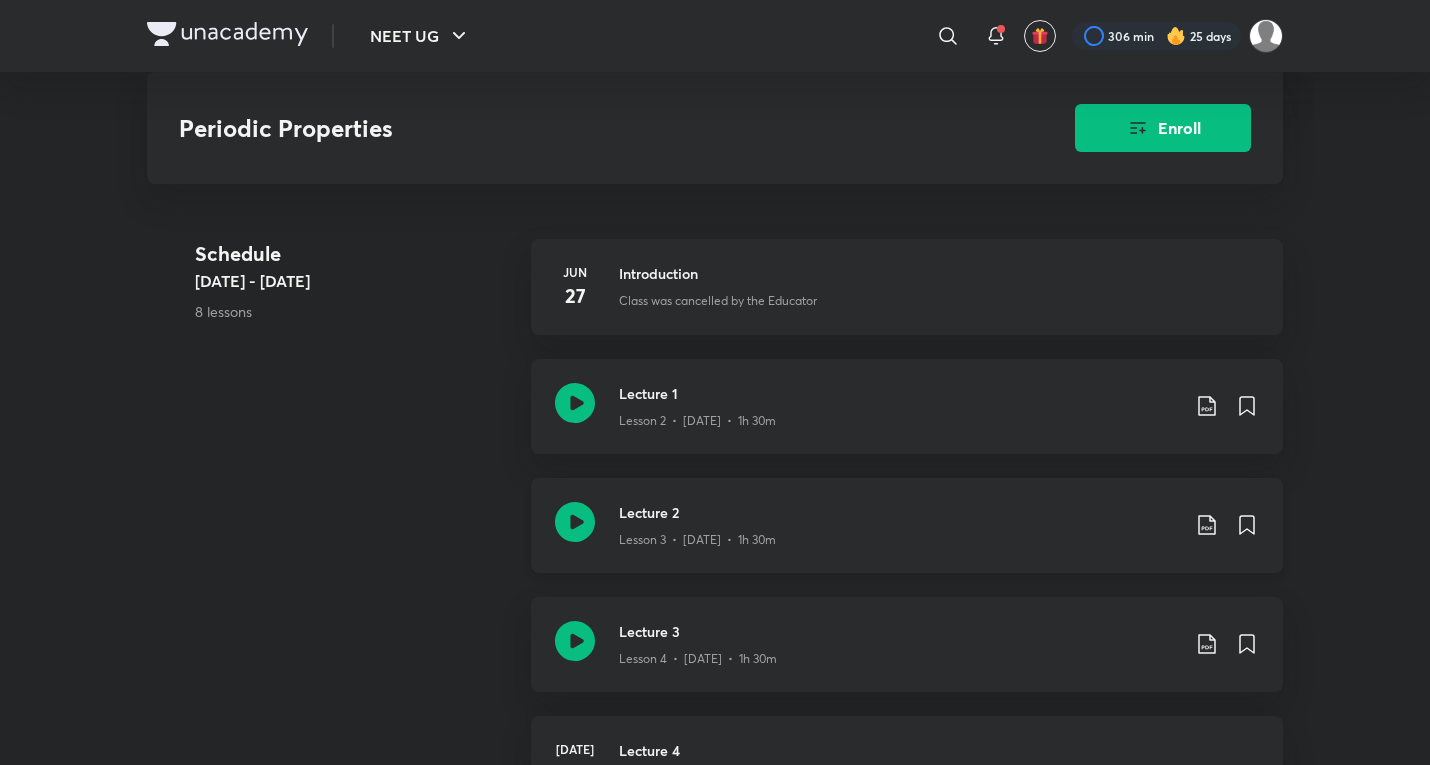 scroll, scrollTop: 1000, scrollLeft: 0, axis: vertical 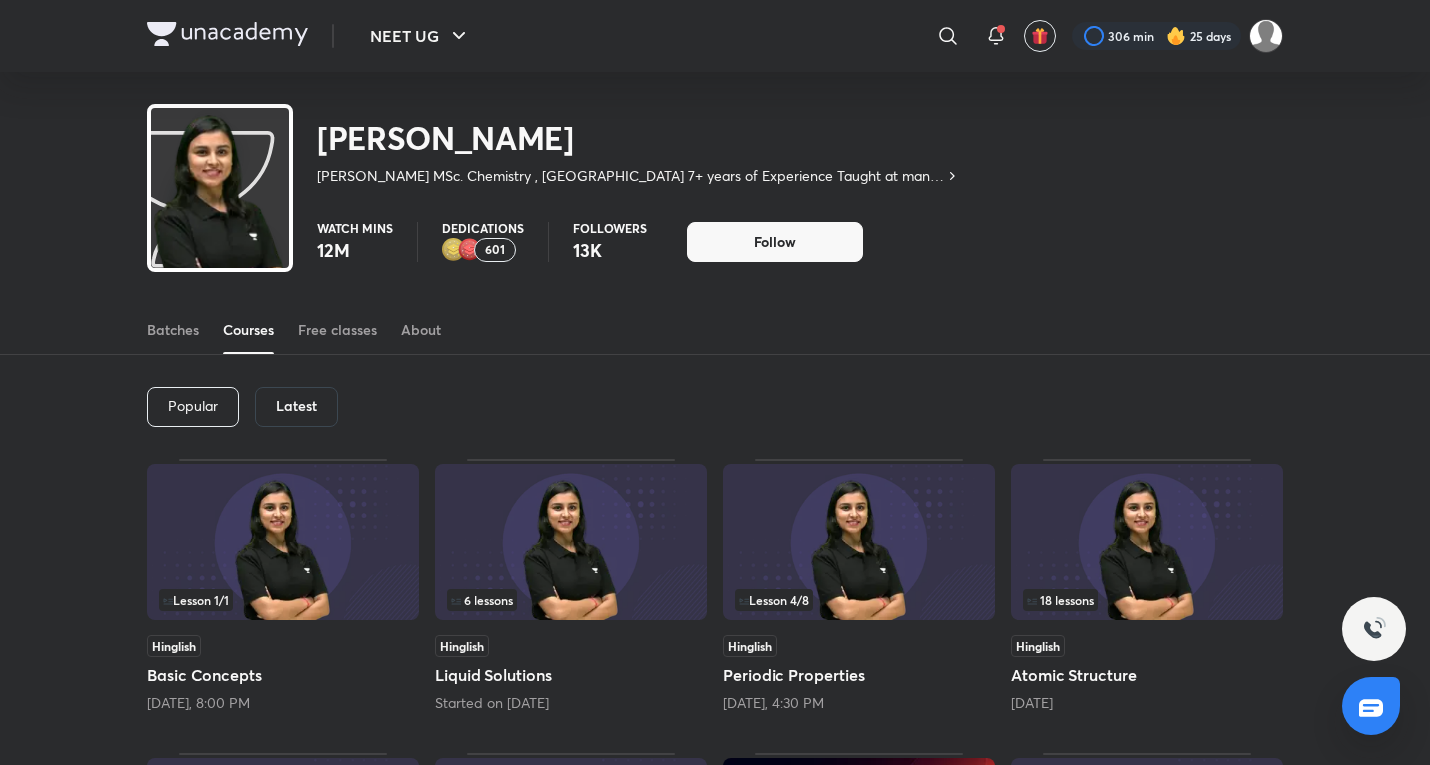 click on "Periodic Properties" at bounding box center [859, 675] 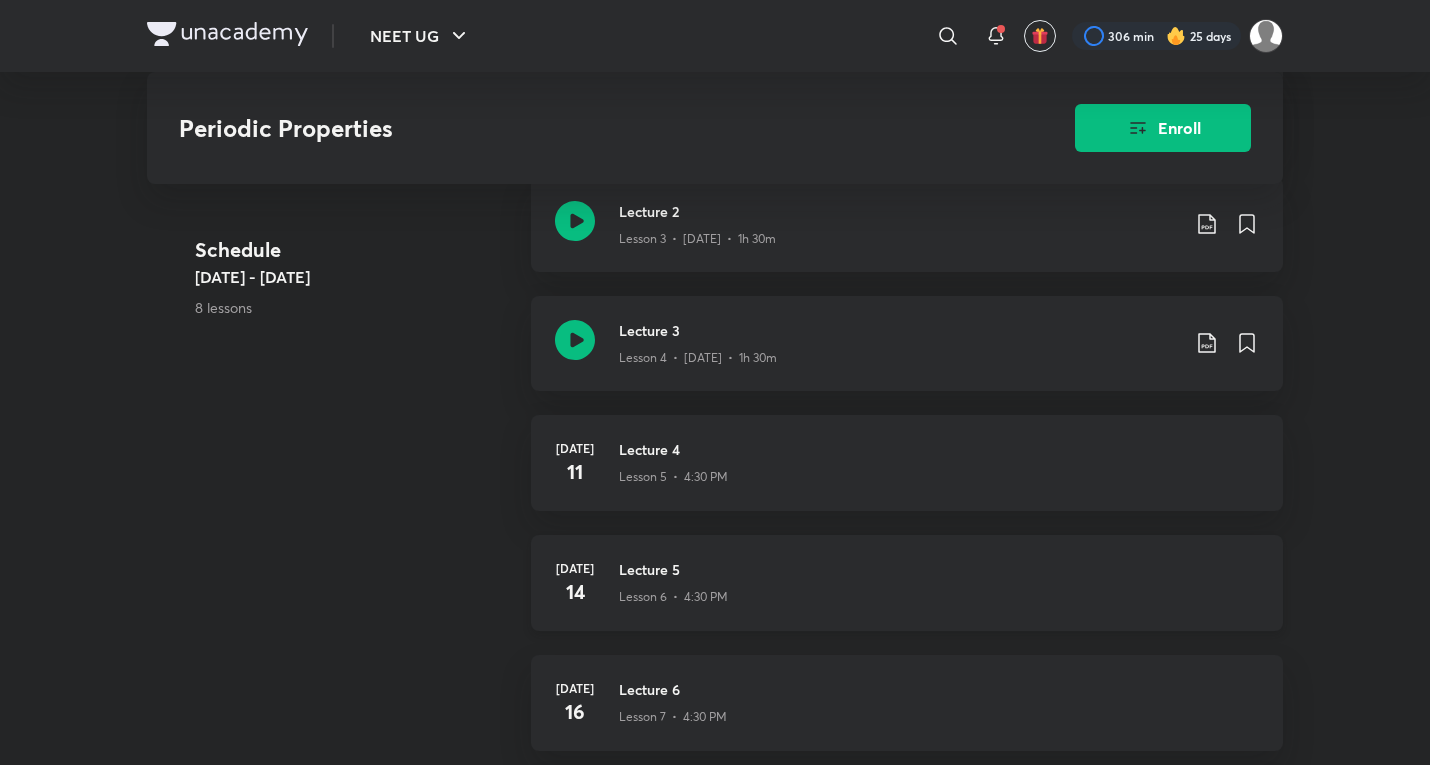 scroll, scrollTop: 1333, scrollLeft: 0, axis: vertical 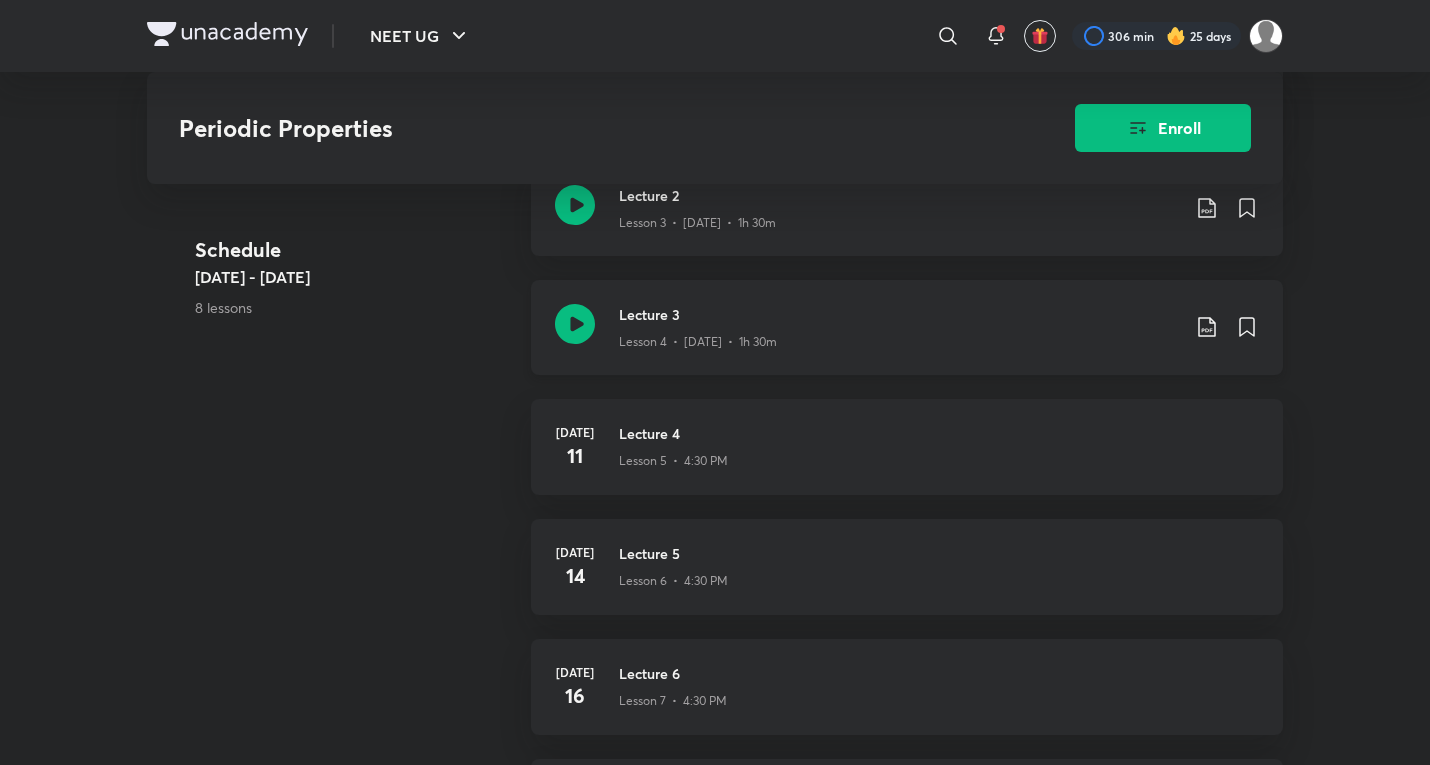 click on "Lecture 3 Lesson 4  •  [DATE]  •  1h 30m" at bounding box center [907, 327] 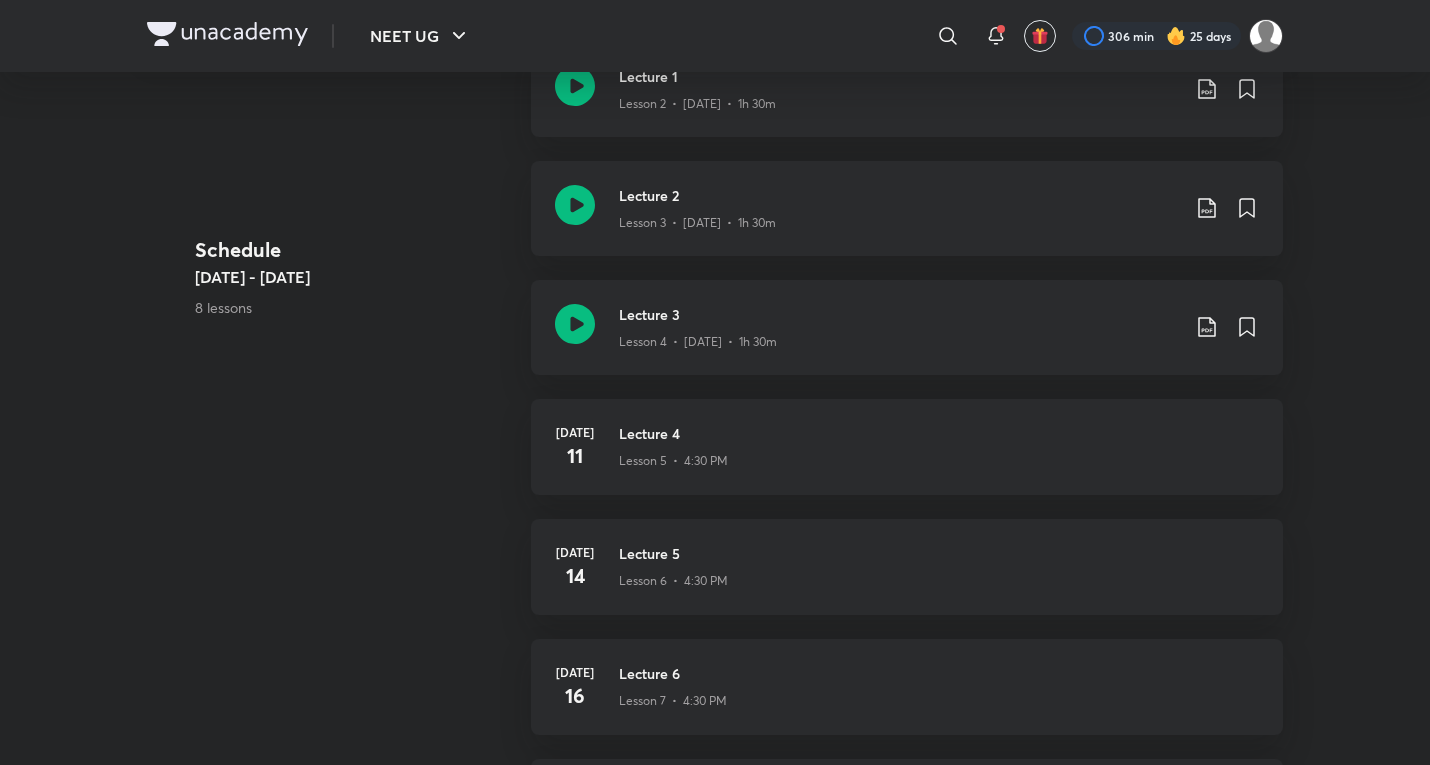 scroll, scrollTop: 0, scrollLeft: 0, axis: both 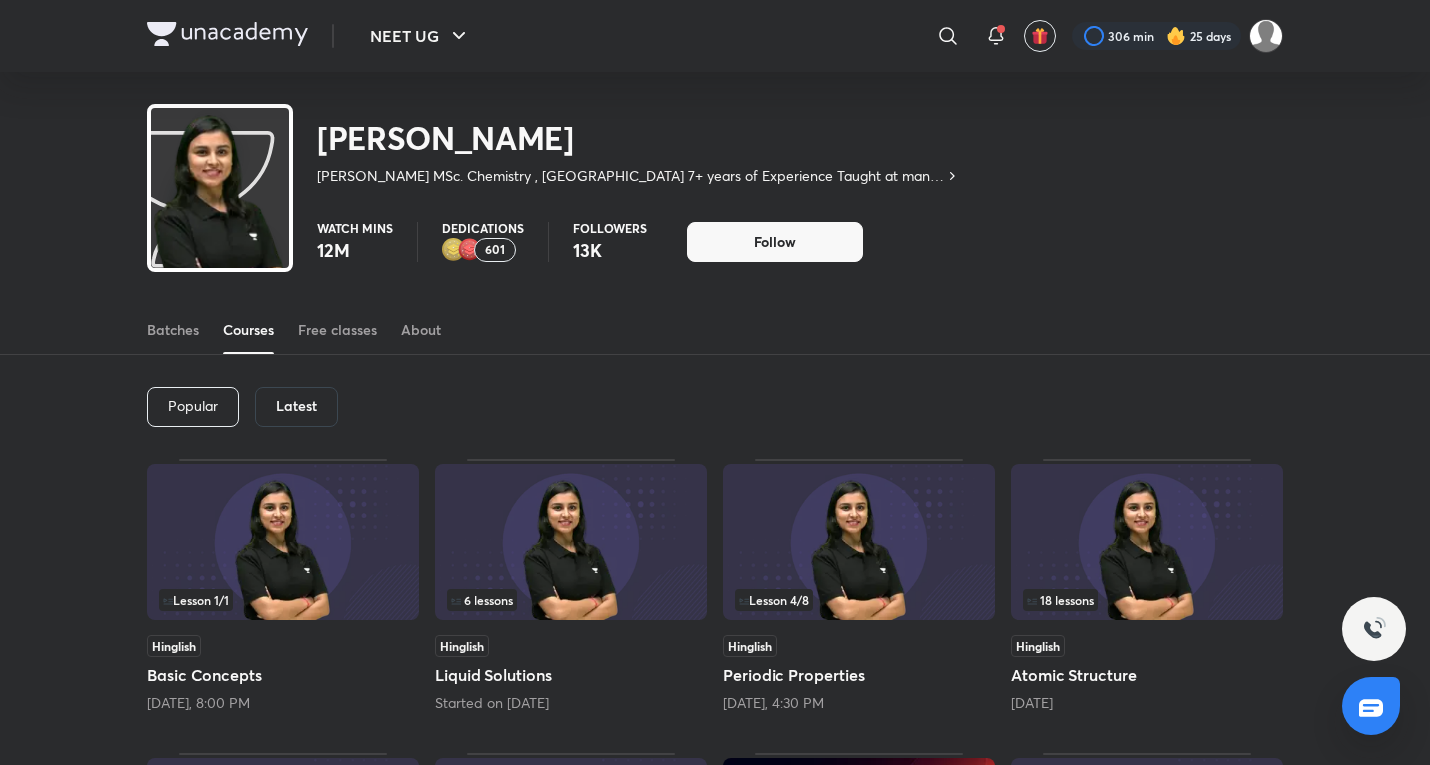 click on "Latest" at bounding box center (296, 407) 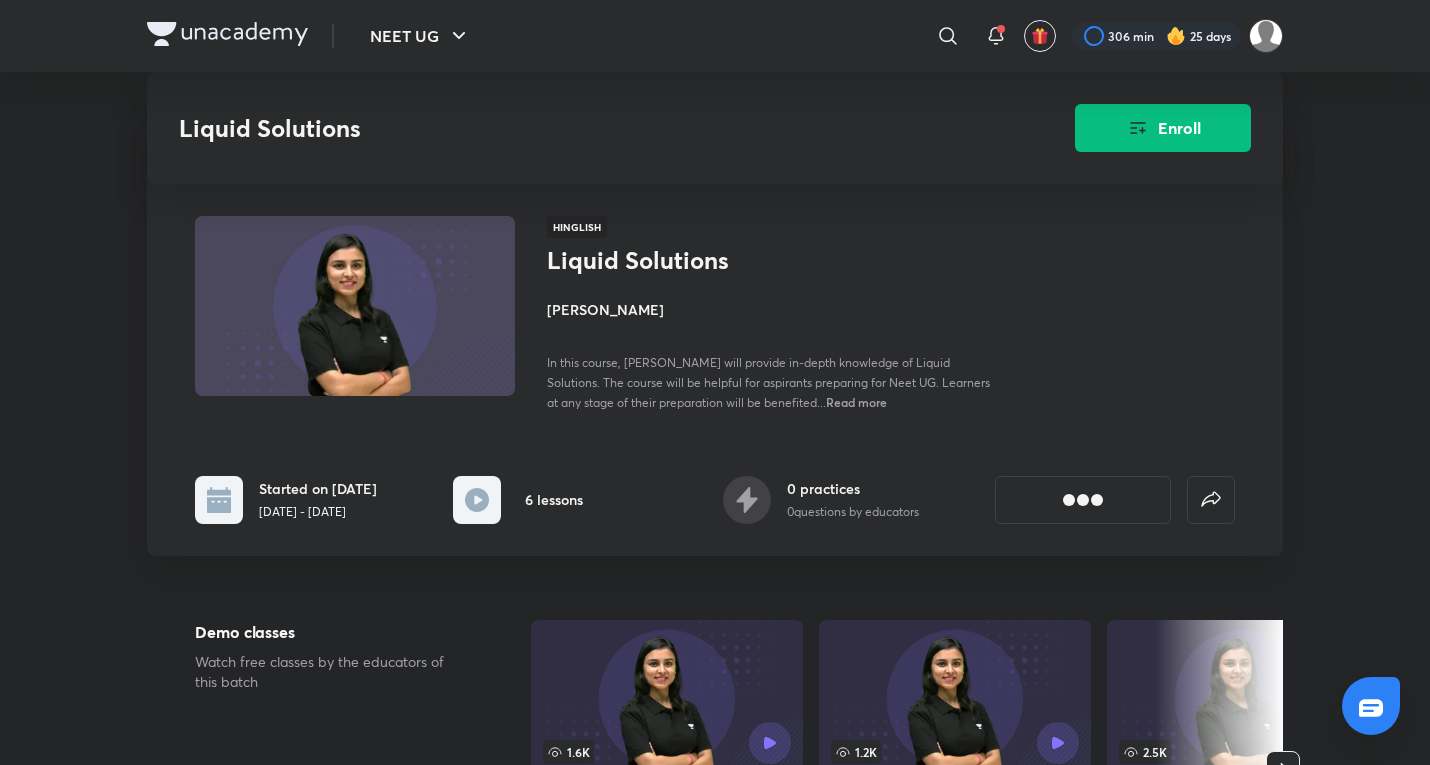 scroll, scrollTop: 1000, scrollLeft: 0, axis: vertical 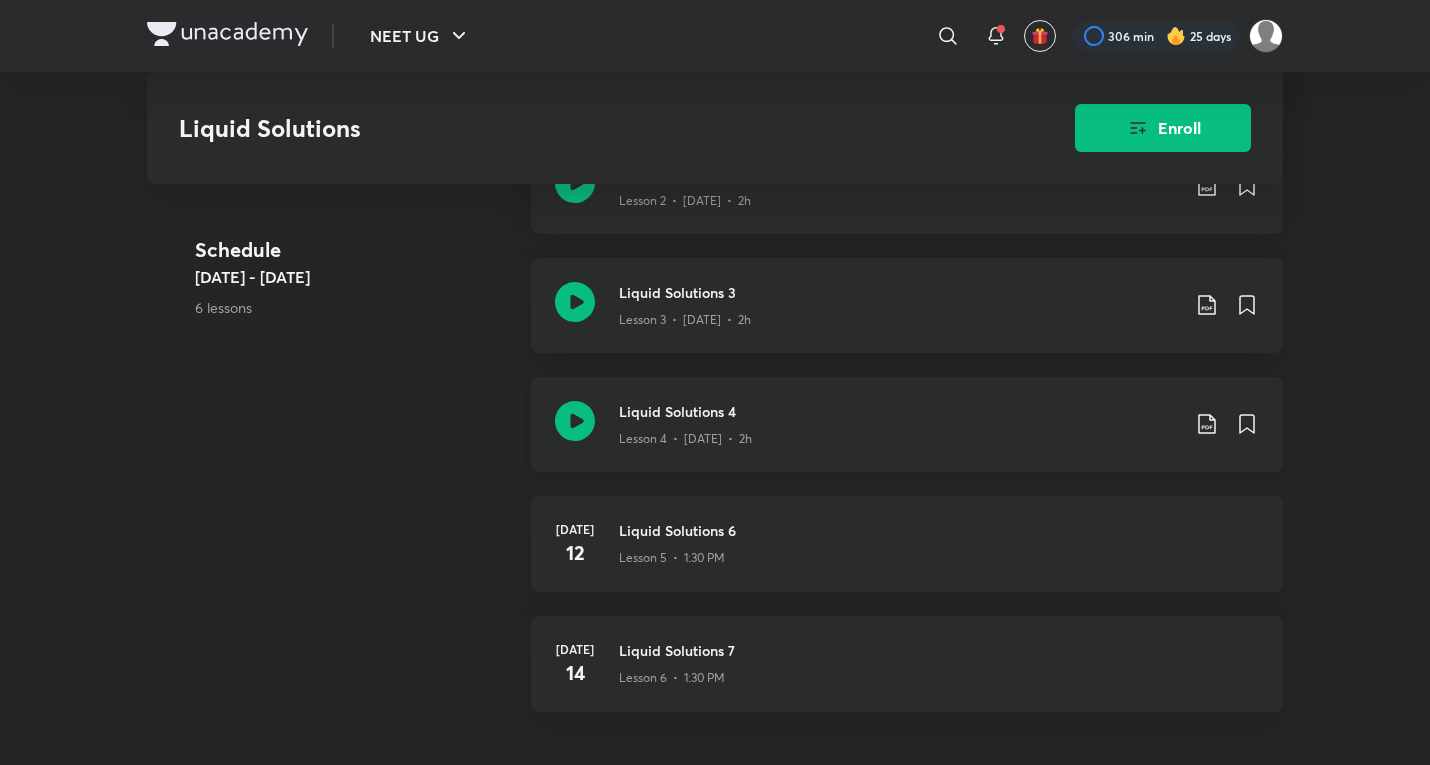 click on "Lesson 4  •  [DATE]  •  2h" at bounding box center (899, 435) 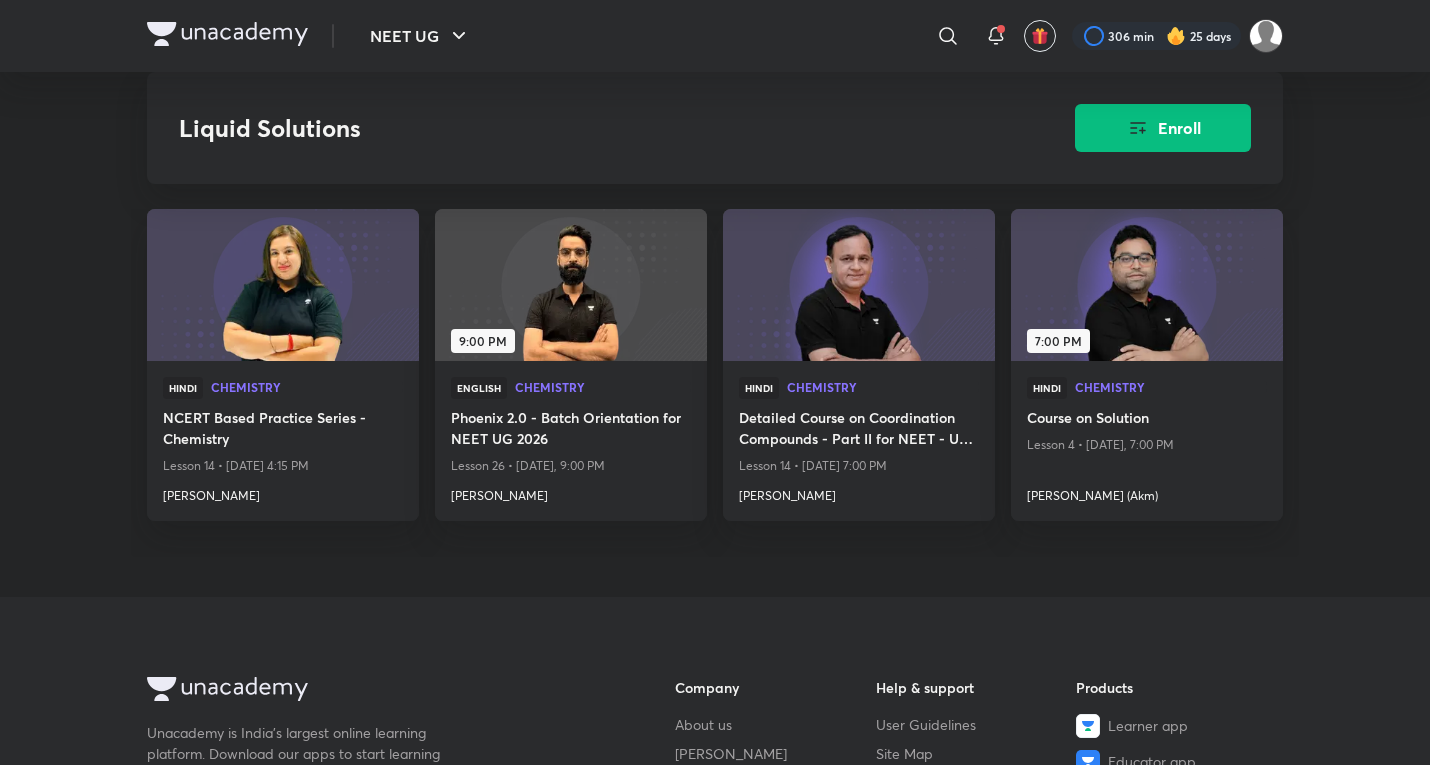 scroll, scrollTop: 2183, scrollLeft: 0, axis: vertical 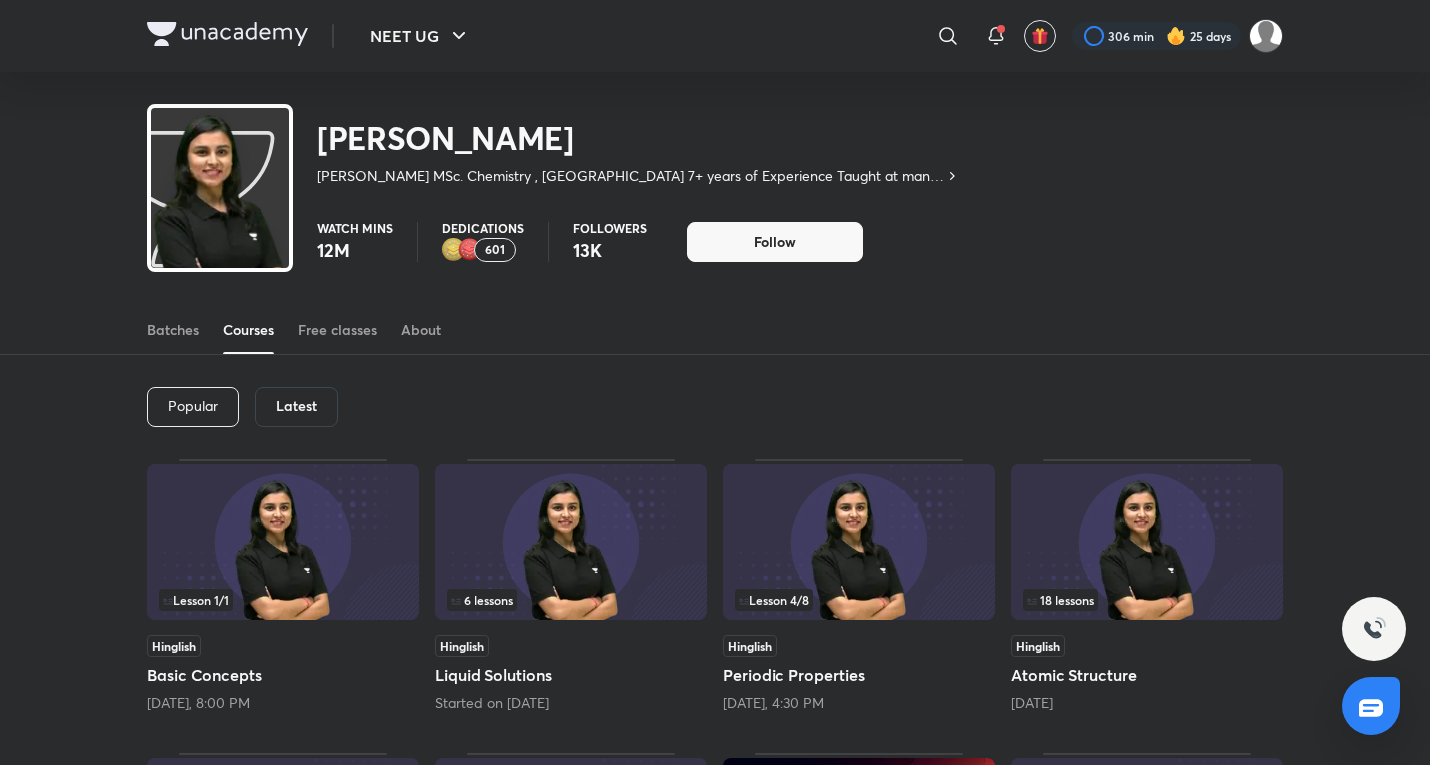 click on "Popular Latest" at bounding box center (715, 407) 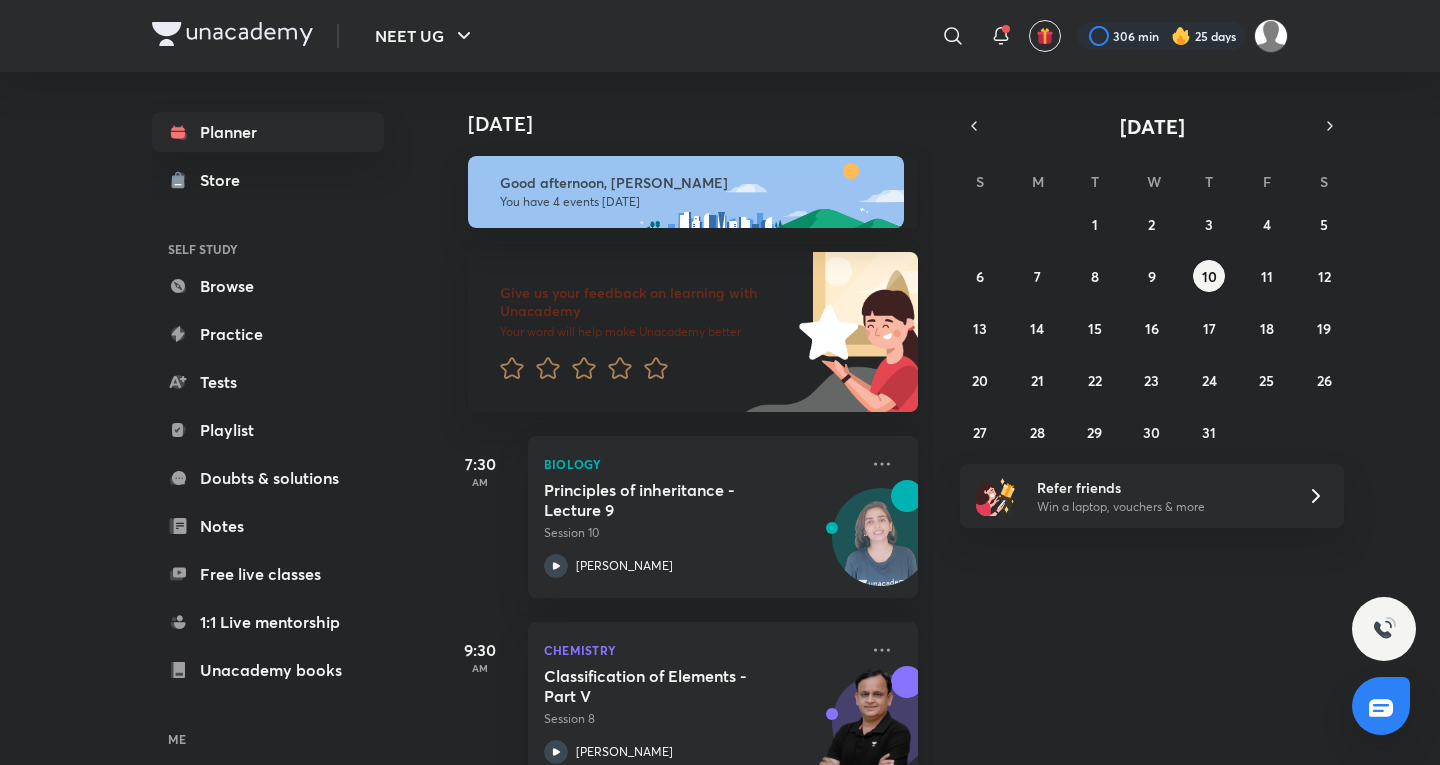 scroll, scrollTop: 422, scrollLeft: 0, axis: vertical 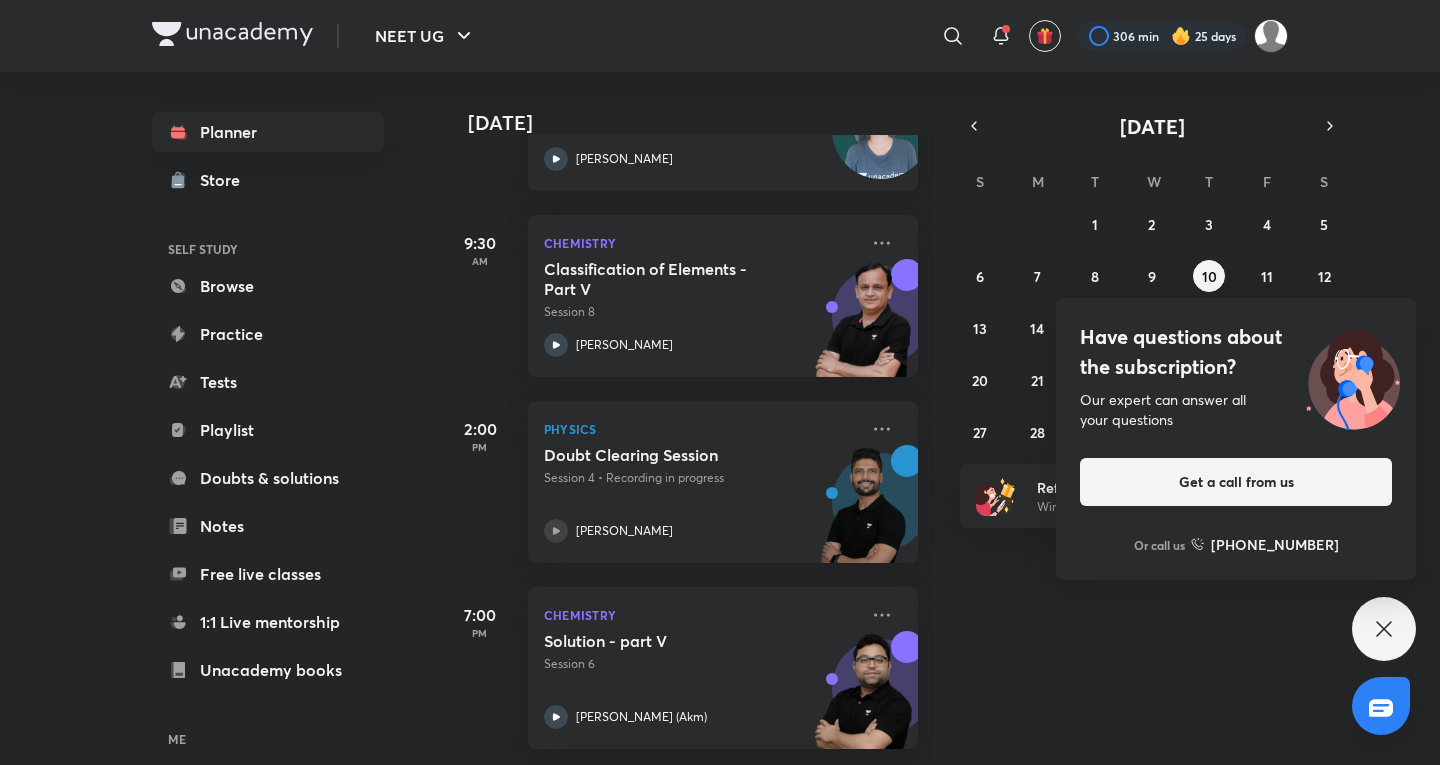 click 